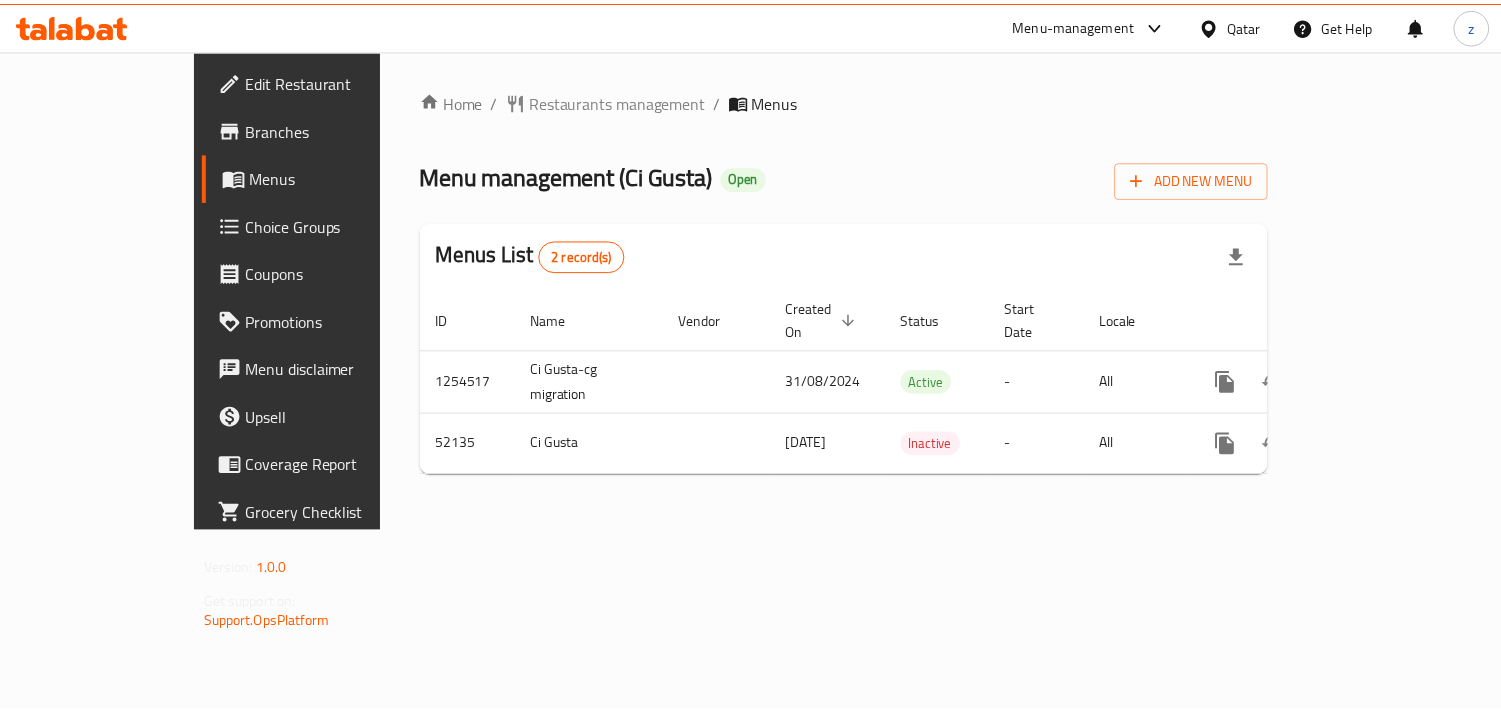 scroll, scrollTop: 0, scrollLeft: 0, axis: both 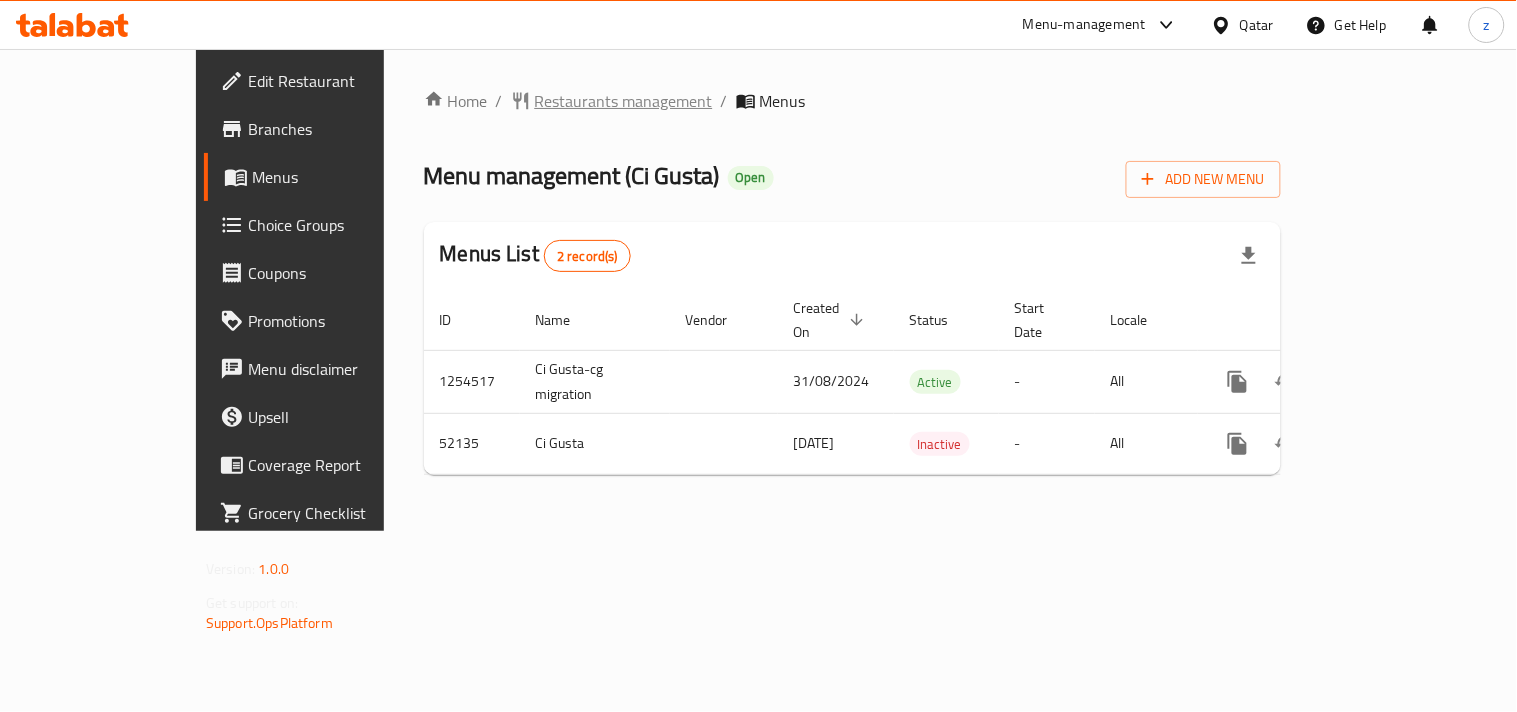 click on "Restaurants management" at bounding box center (624, 101) 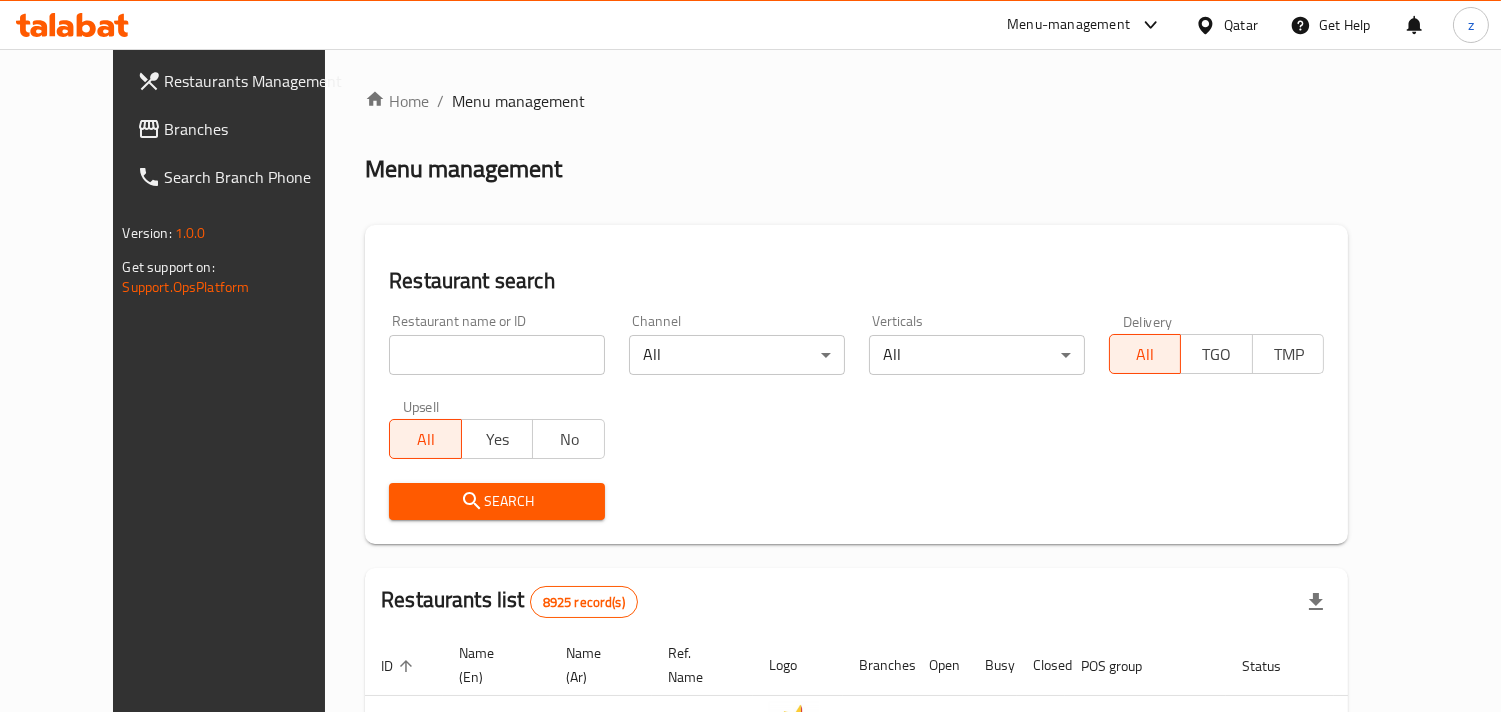 click on "Branches" at bounding box center [256, 129] 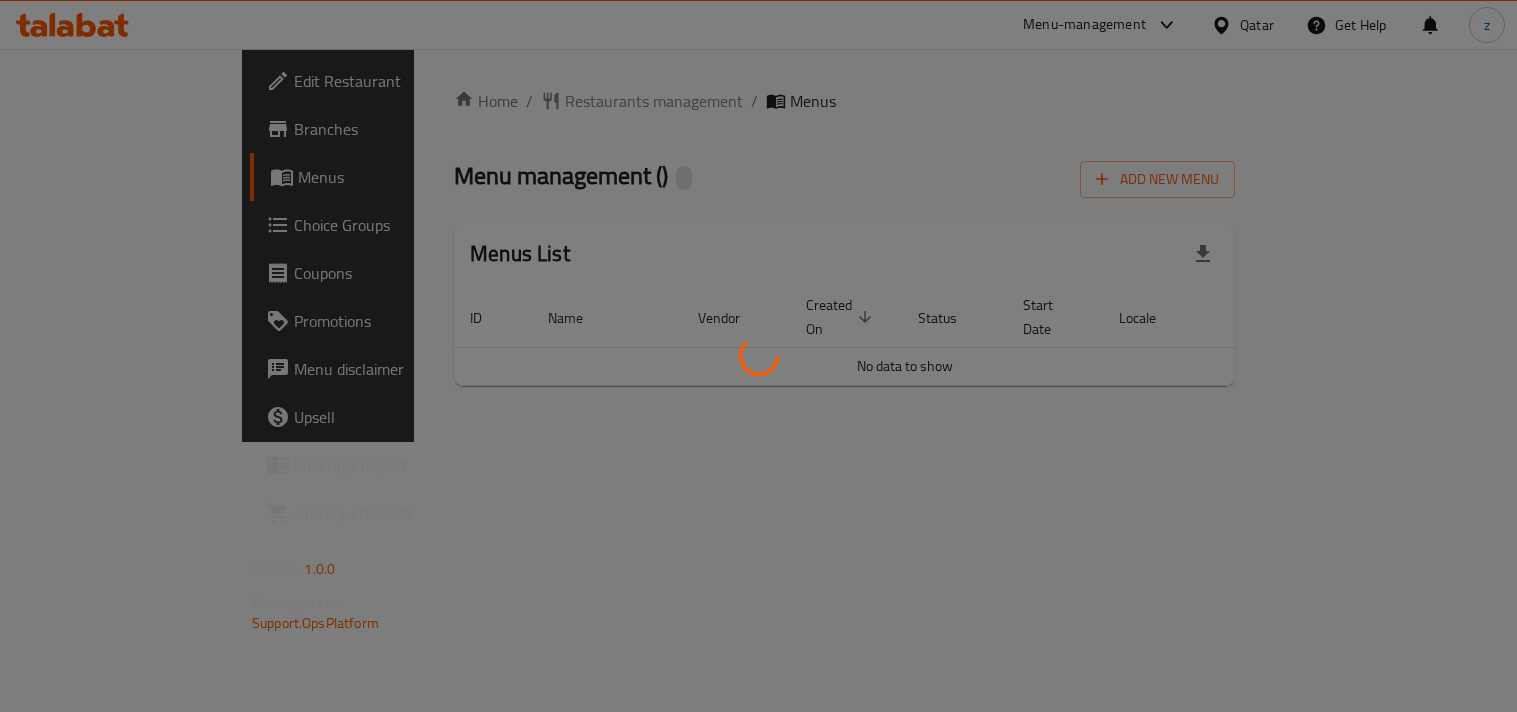 scroll, scrollTop: 0, scrollLeft: 0, axis: both 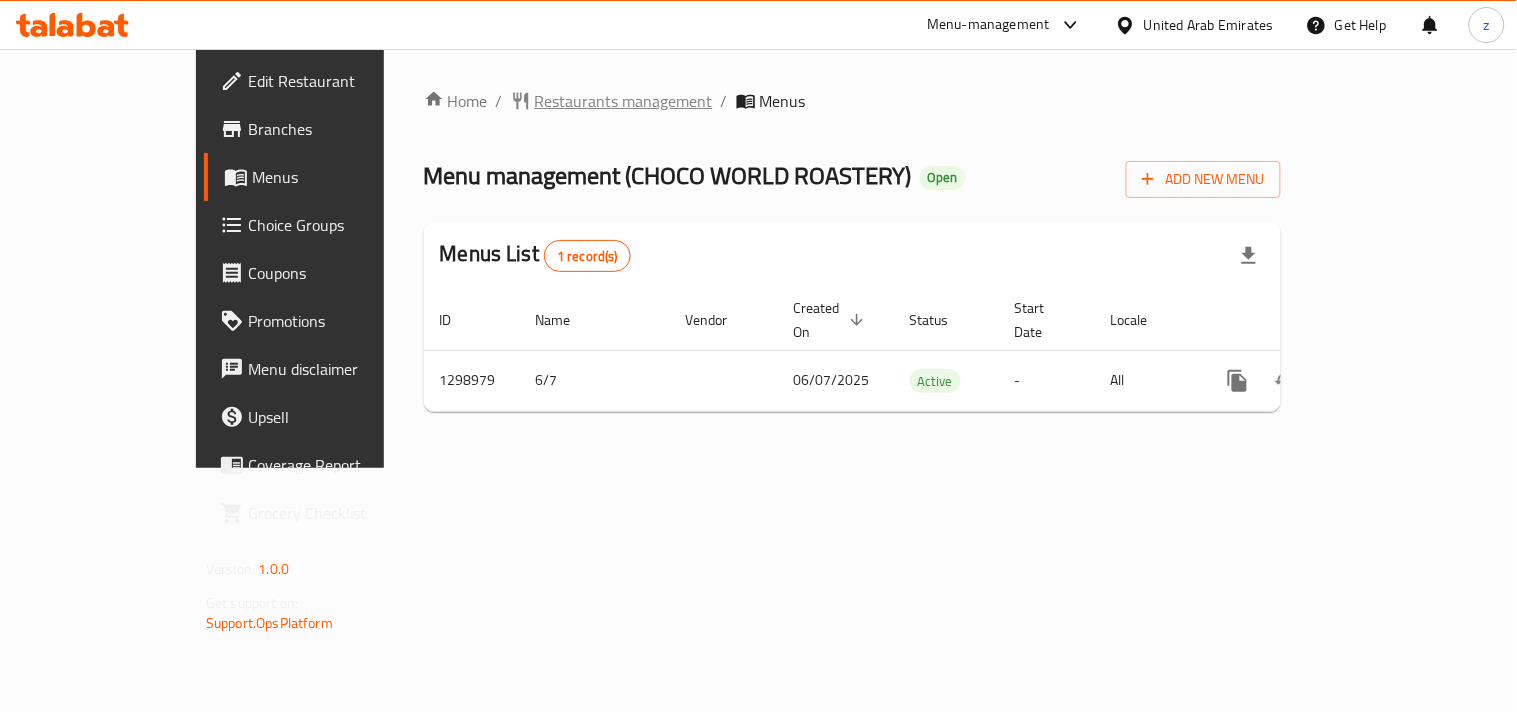 click on "Restaurants management" at bounding box center [624, 101] 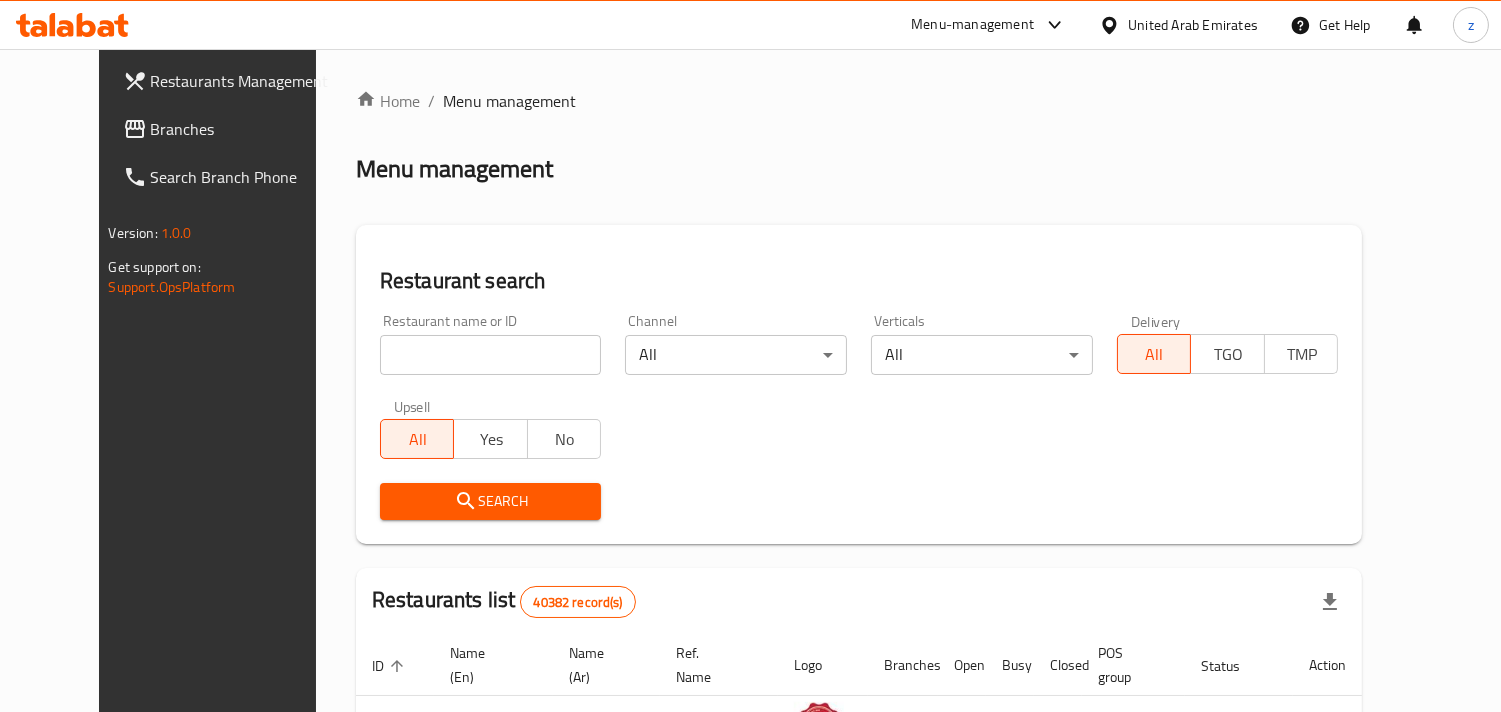 click on "Branches" at bounding box center (242, 129) 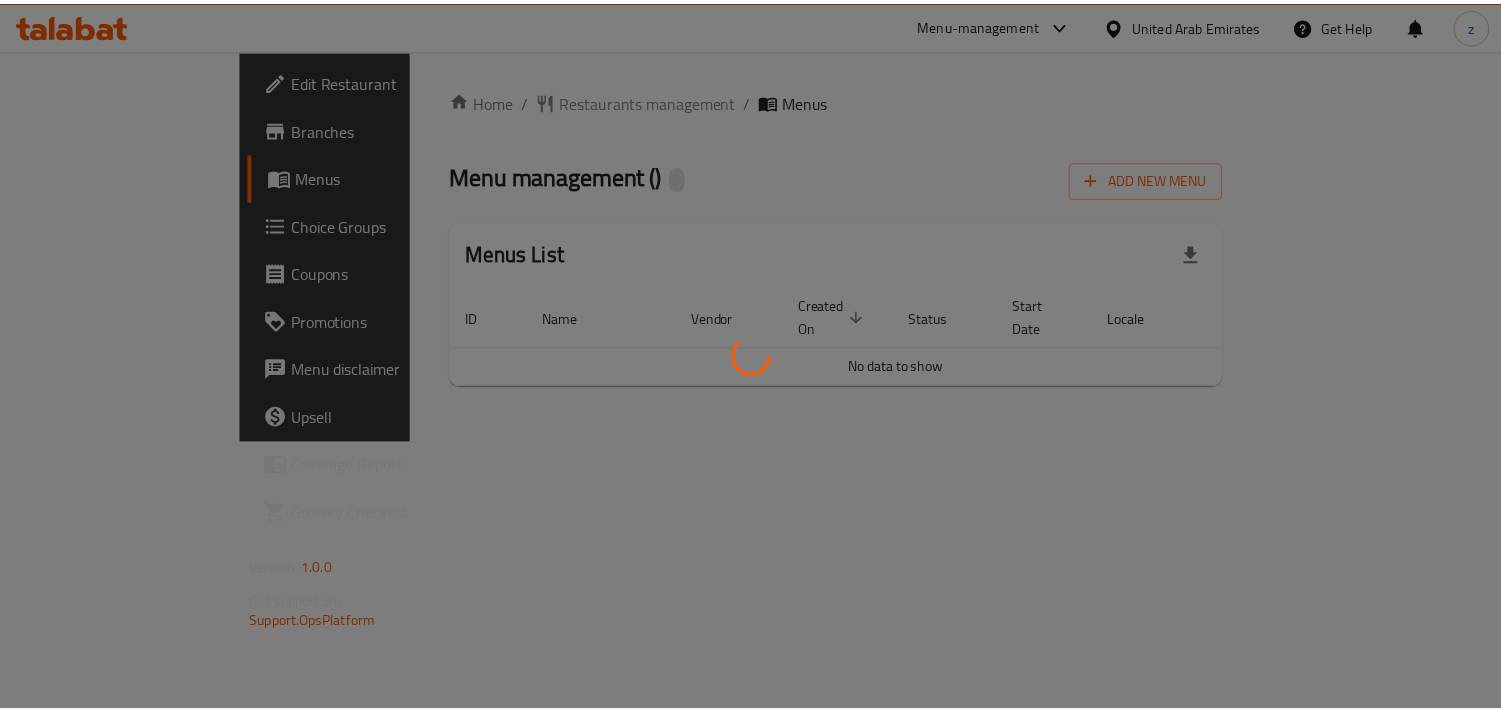 scroll, scrollTop: 0, scrollLeft: 0, axis: both 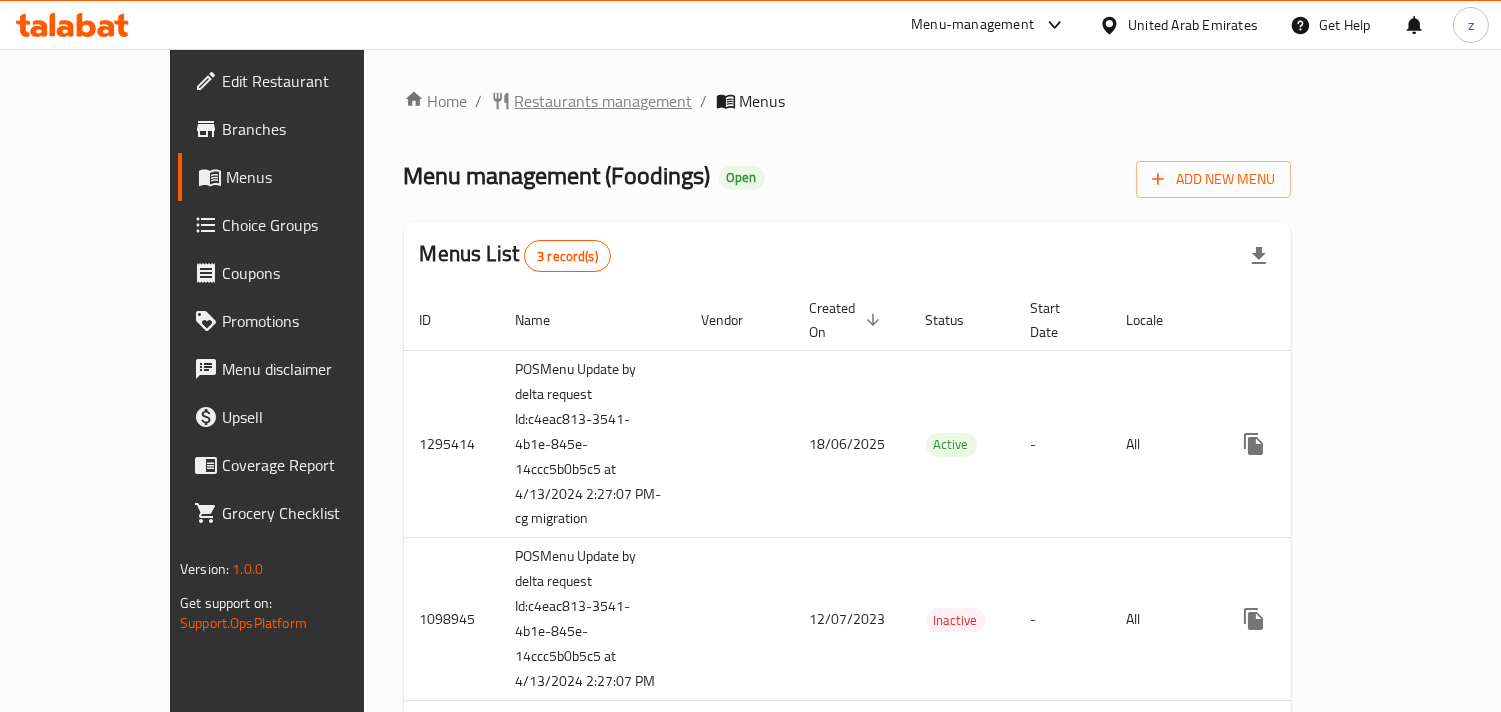 click on "Restaurants management" at bounding box center (604, 101) 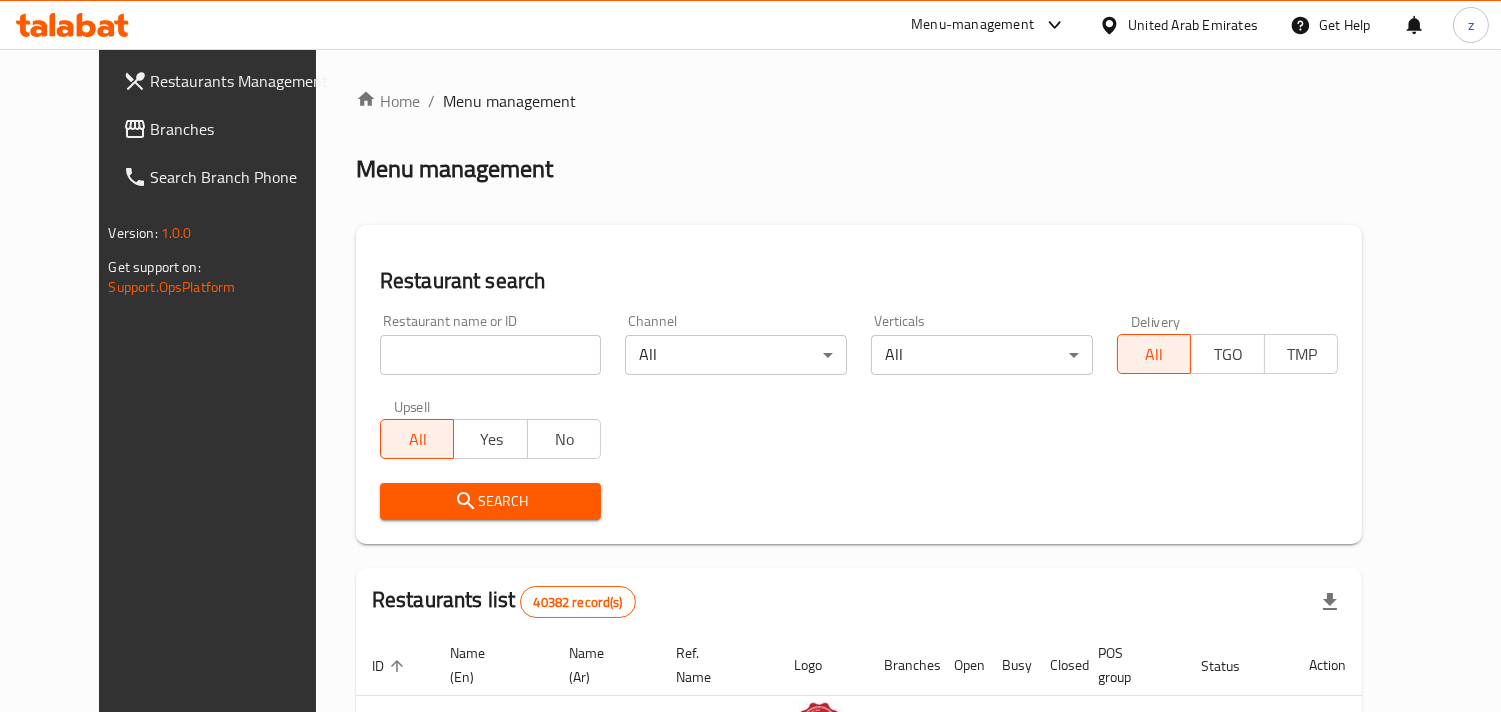 click at bounding box center [491, 355] 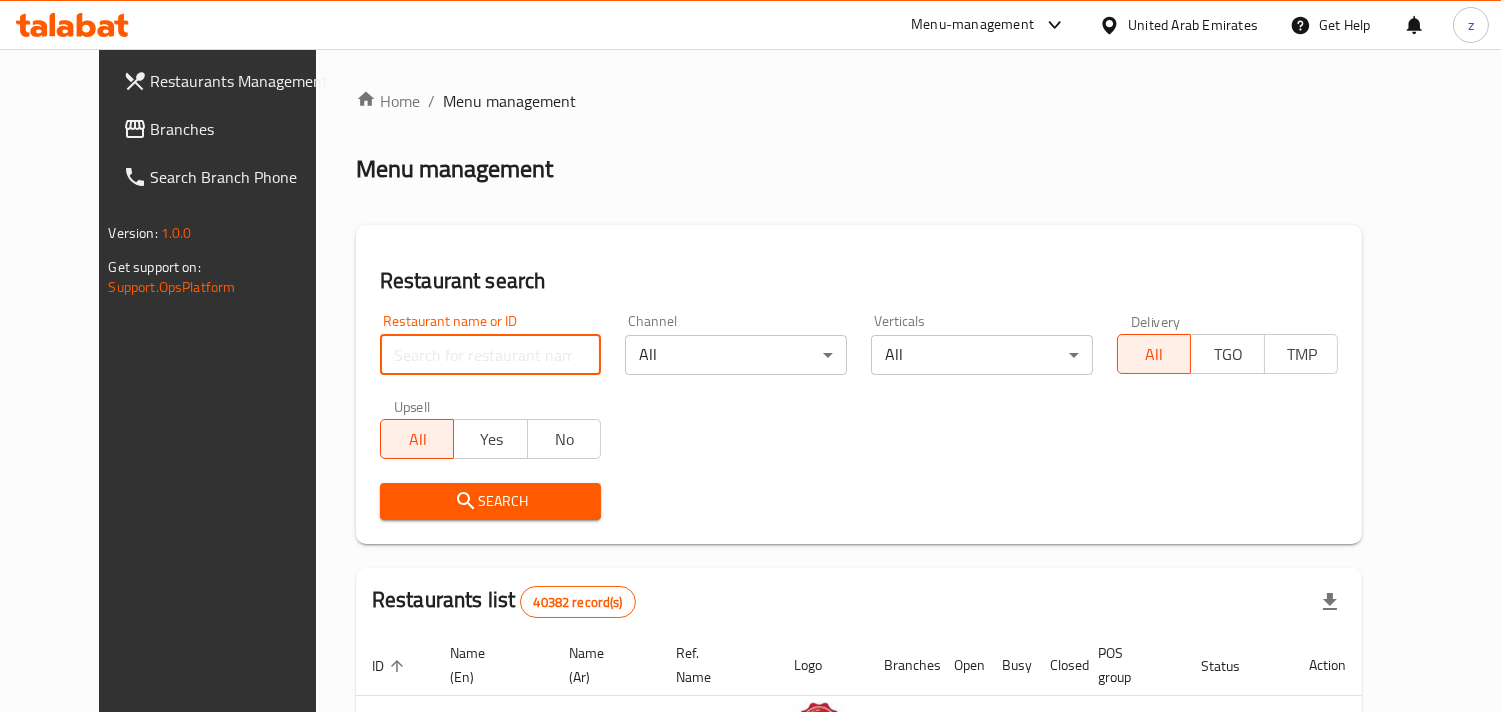 paste on "612513" 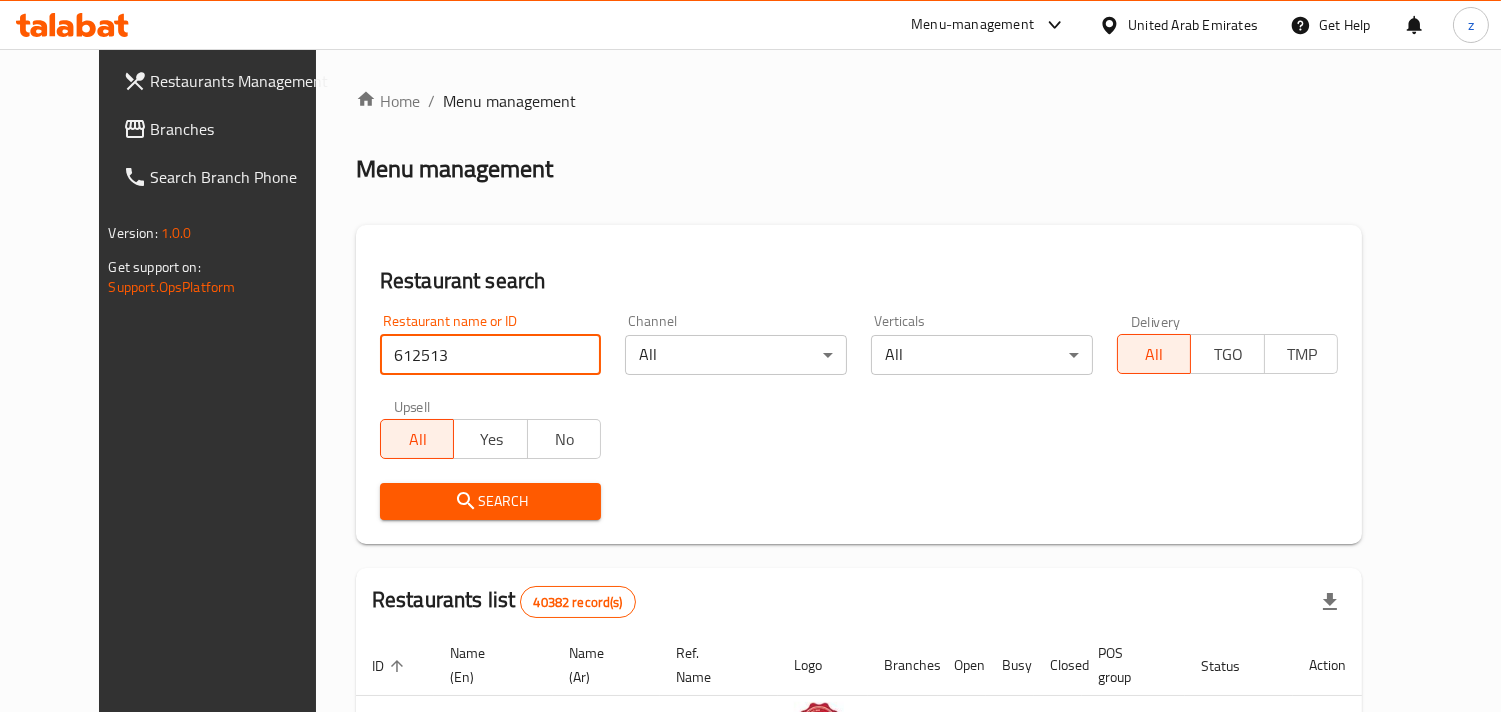 type on "612513" 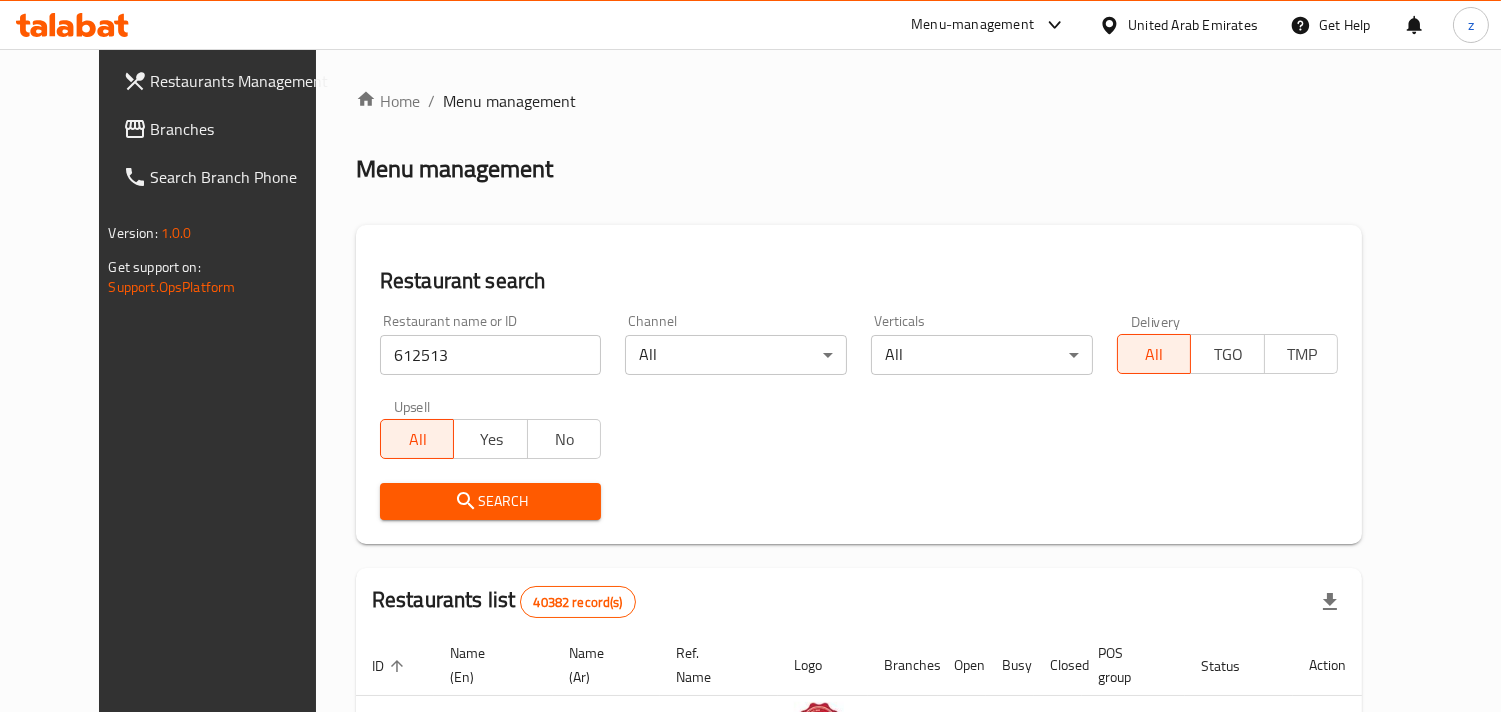 click on "Search" at bounding box center [491, 501] 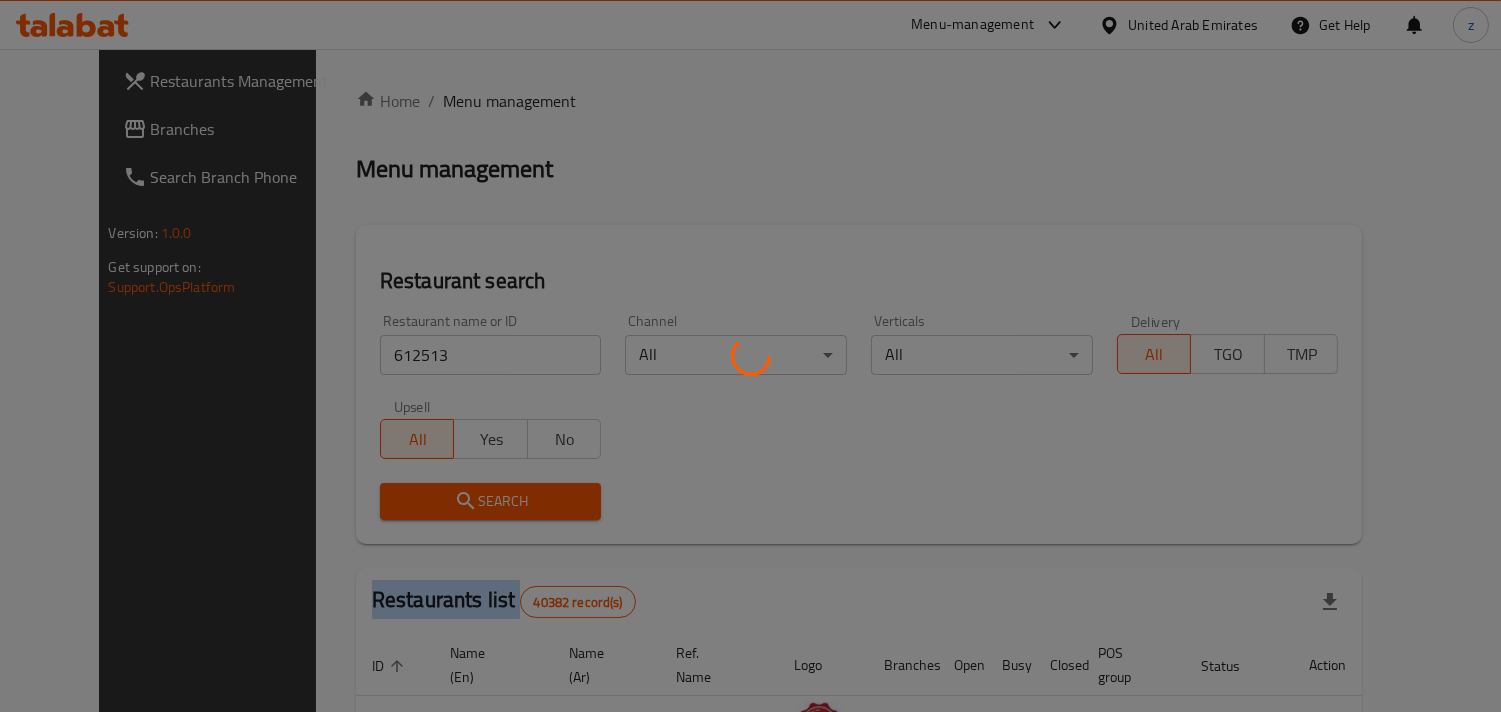 click at bounding box center [750, 356] 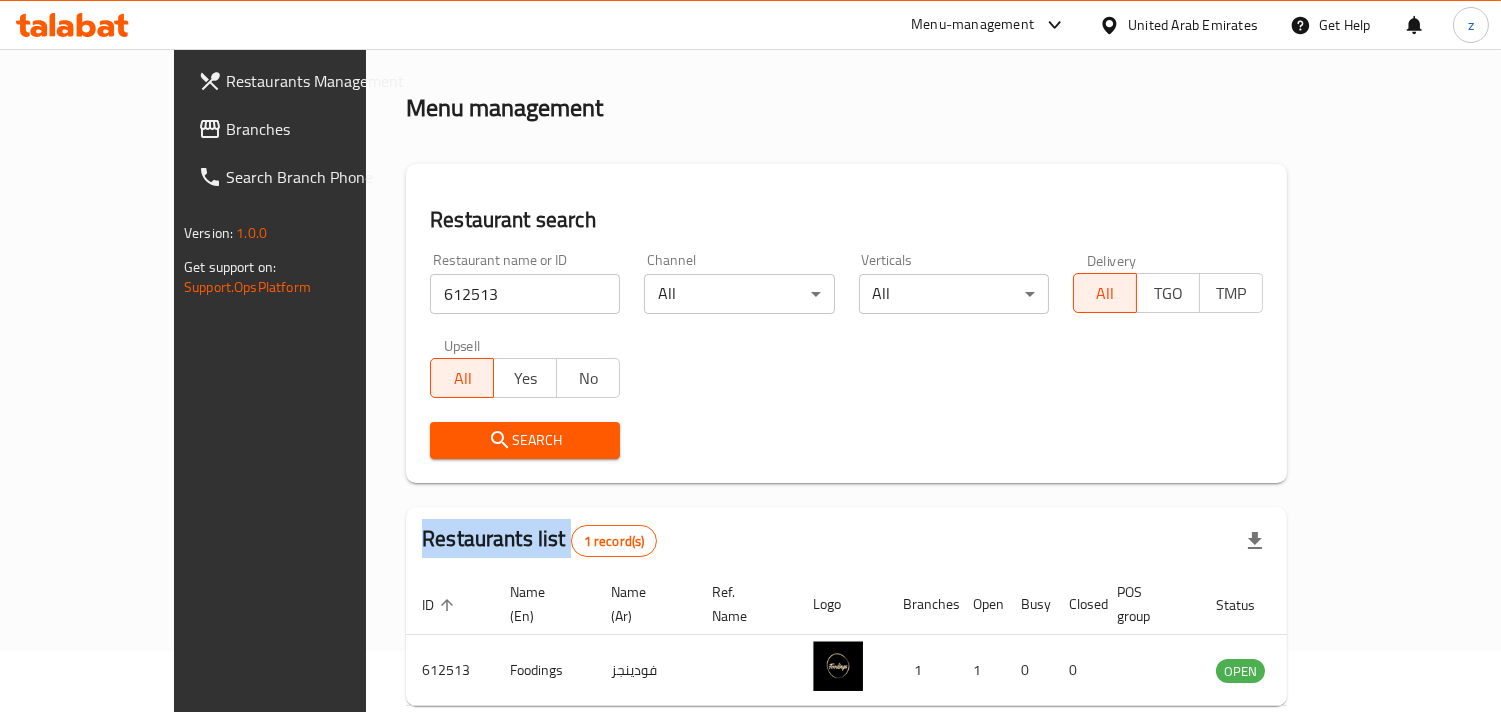 scroll, scrollTop: 0, scrollLeft: 0, axis: both 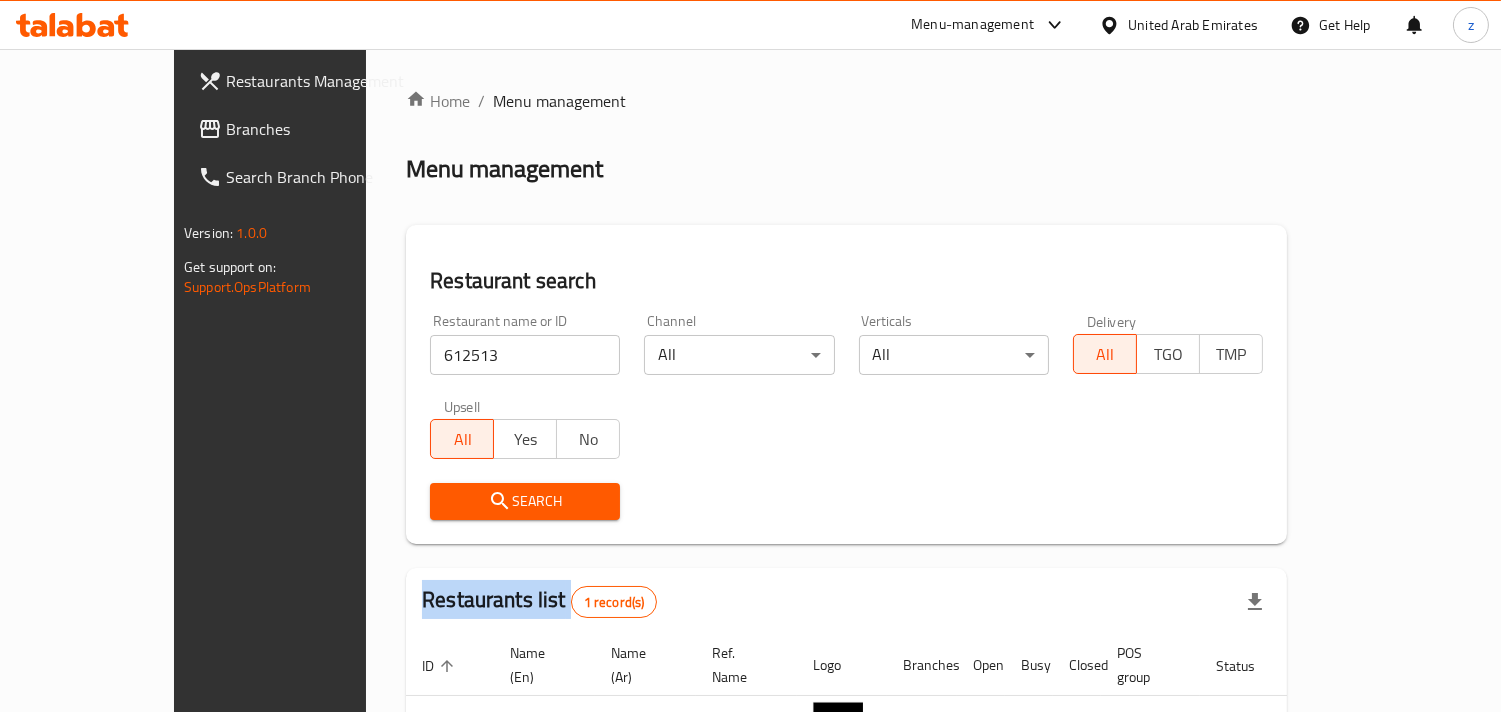 click on "Branches" at bounding box center (317, 129) 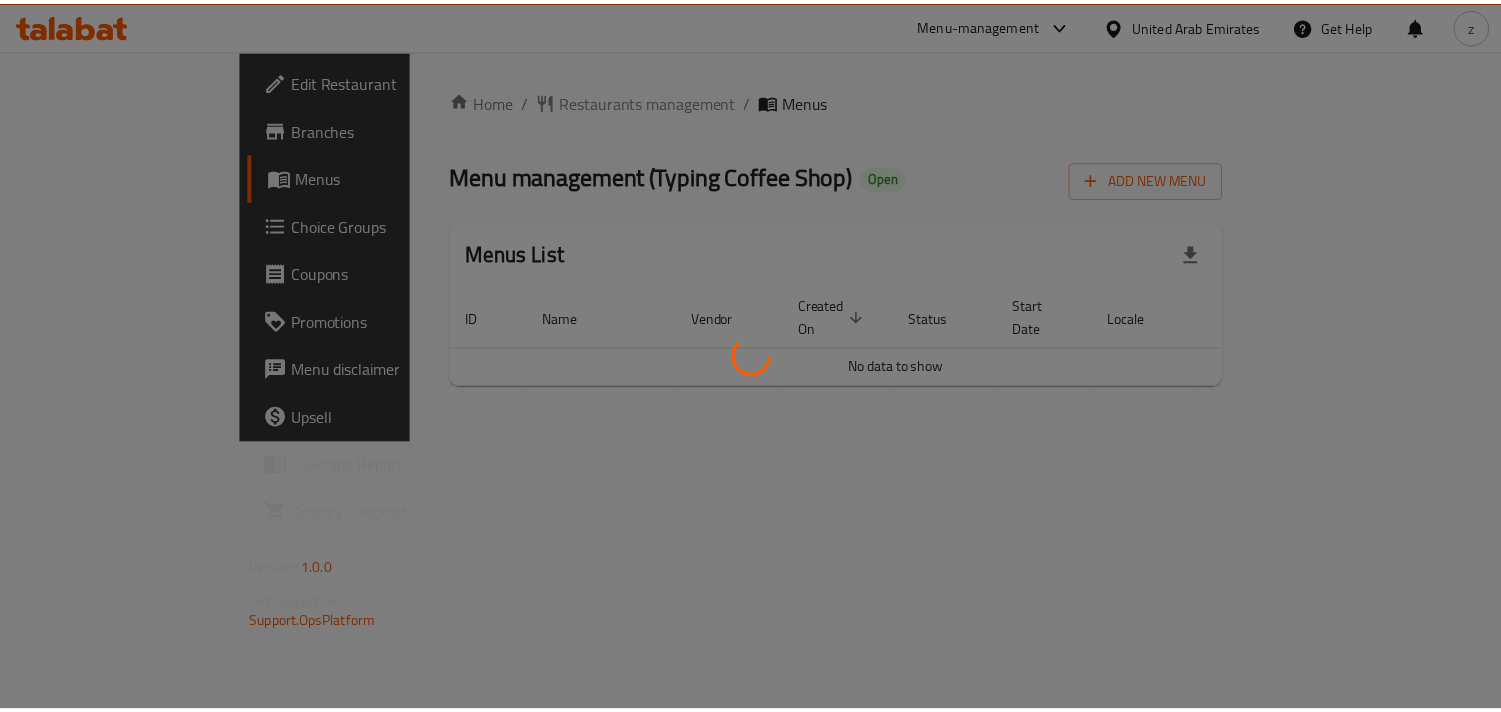 scroll, scrollTop: 0, scrollLeft: 0, axis: both 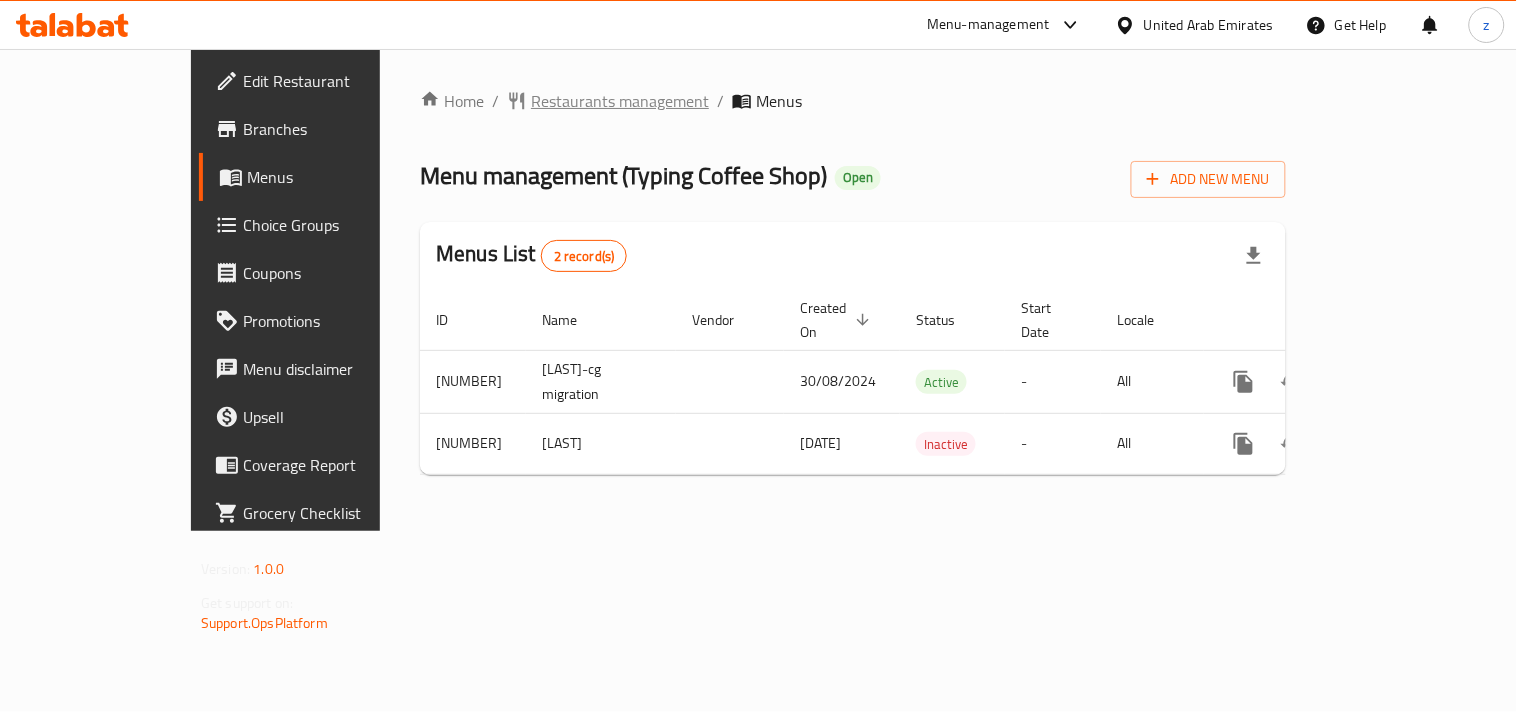 click on "Restaurants management" at bounding box center [620, 101] 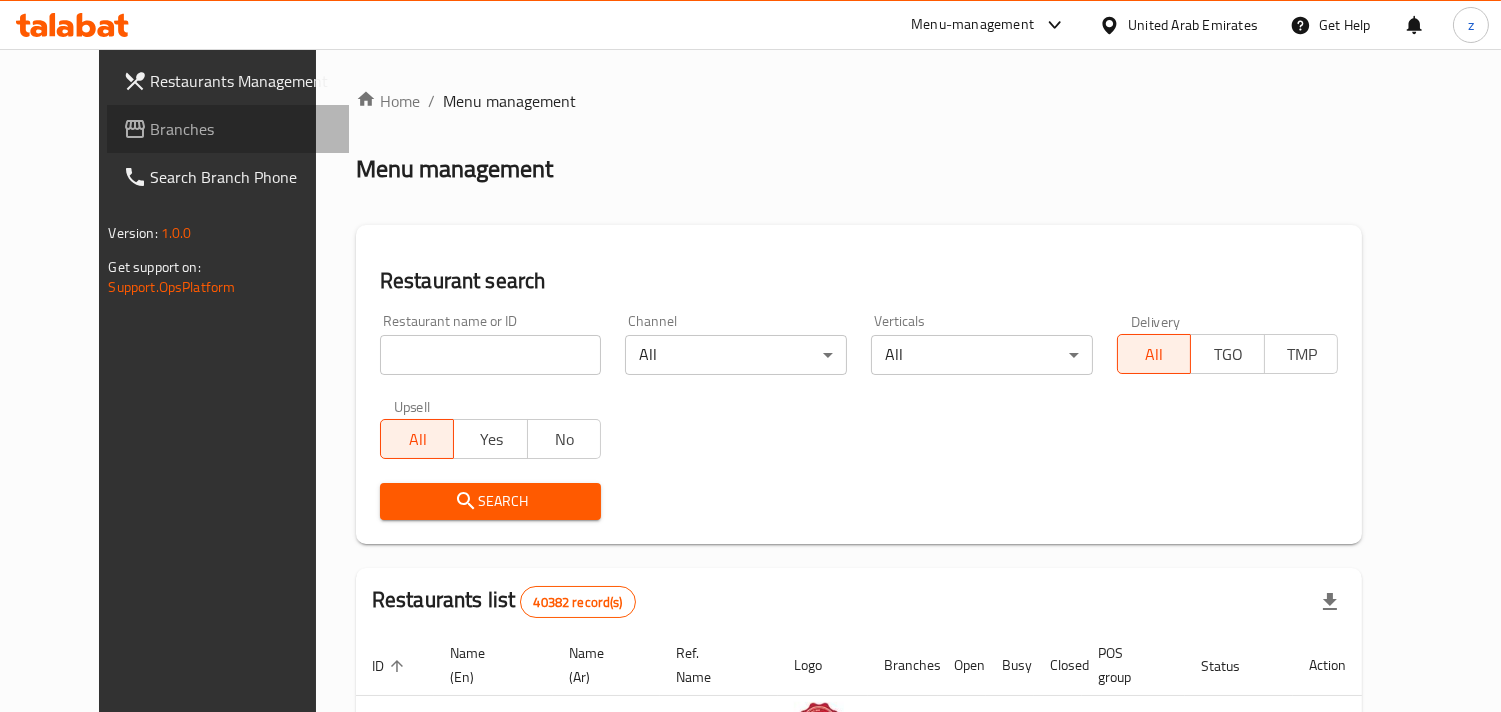 click on "Branches" at bounding box center (242, 129) 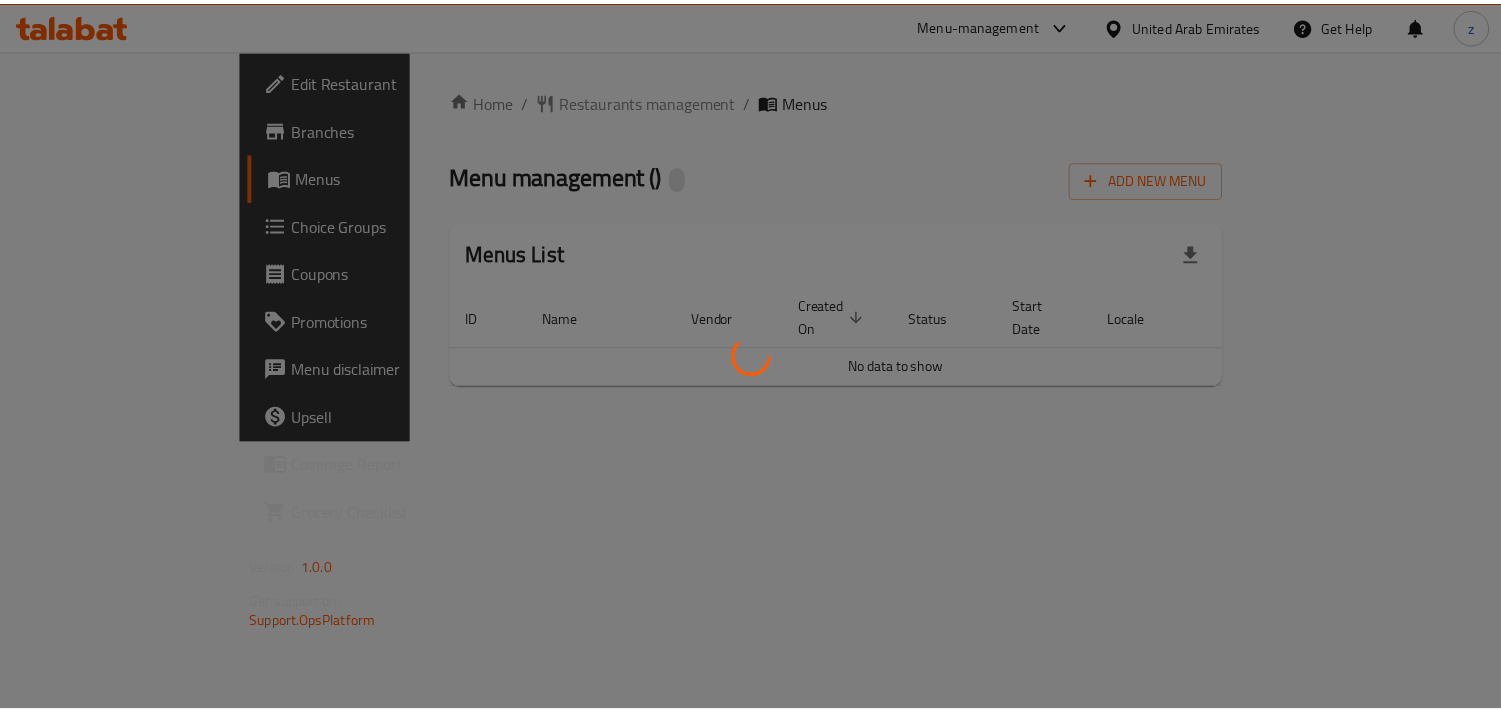 scroll, scrollTop: 0, scrollLeft: 0, axis: both 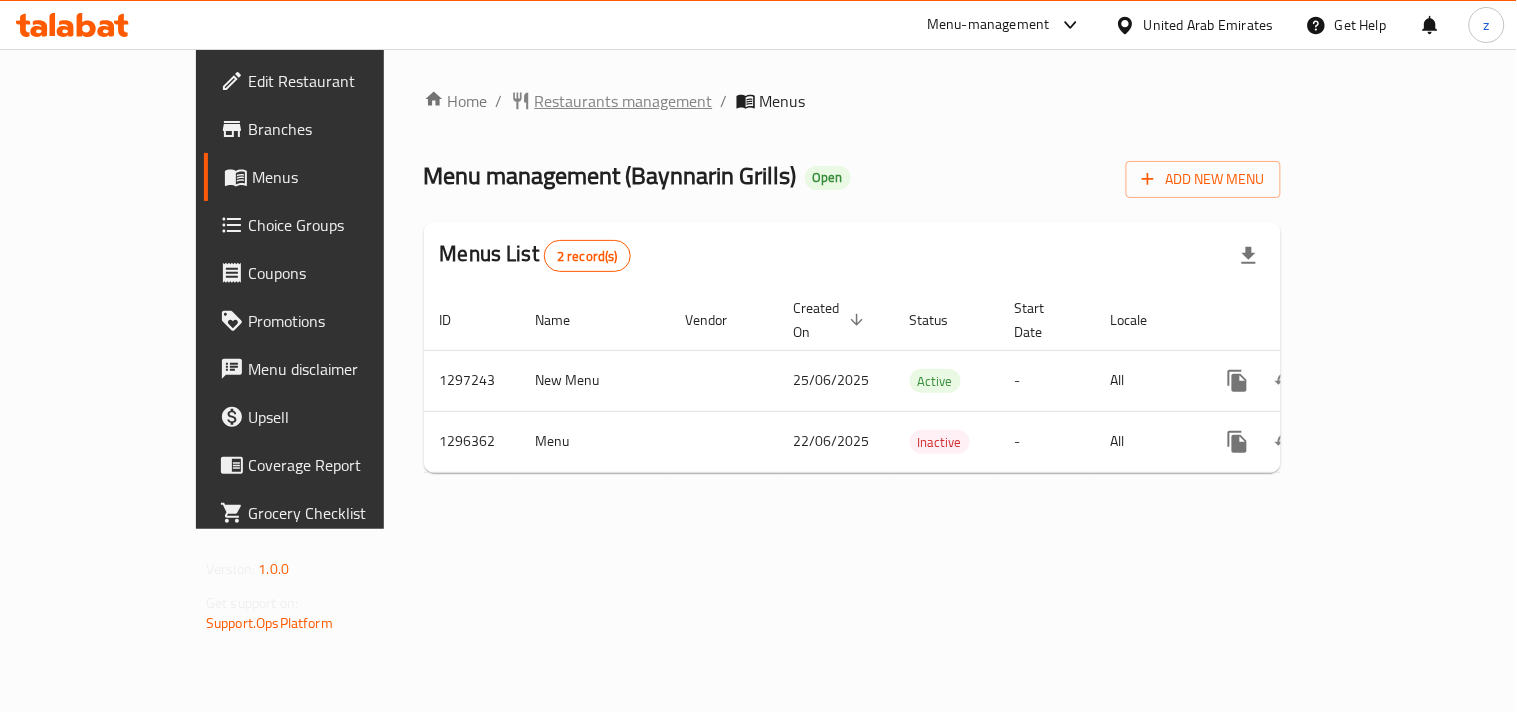 click on "Restaurants management" at bounding box center [624, 101] 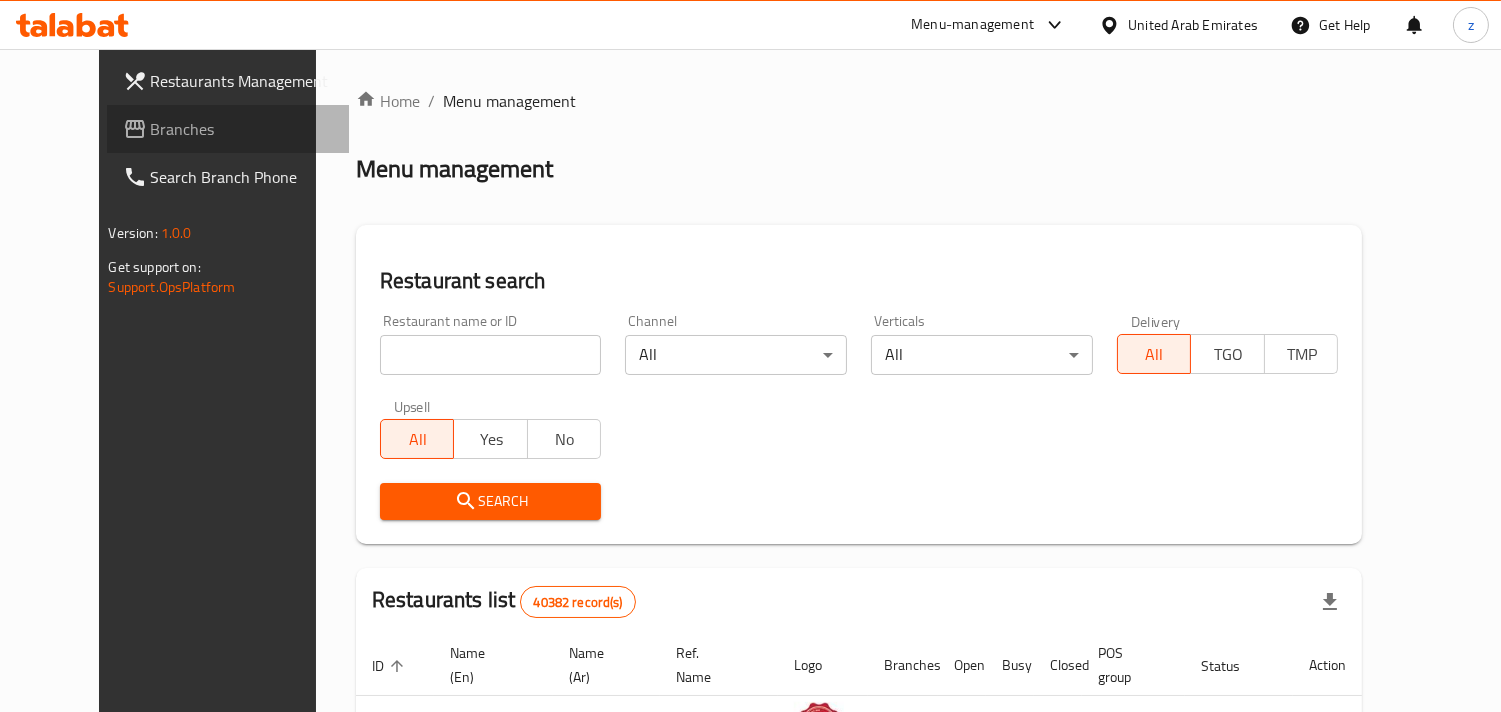 click on "Branches" at bounding box center (242, 129) 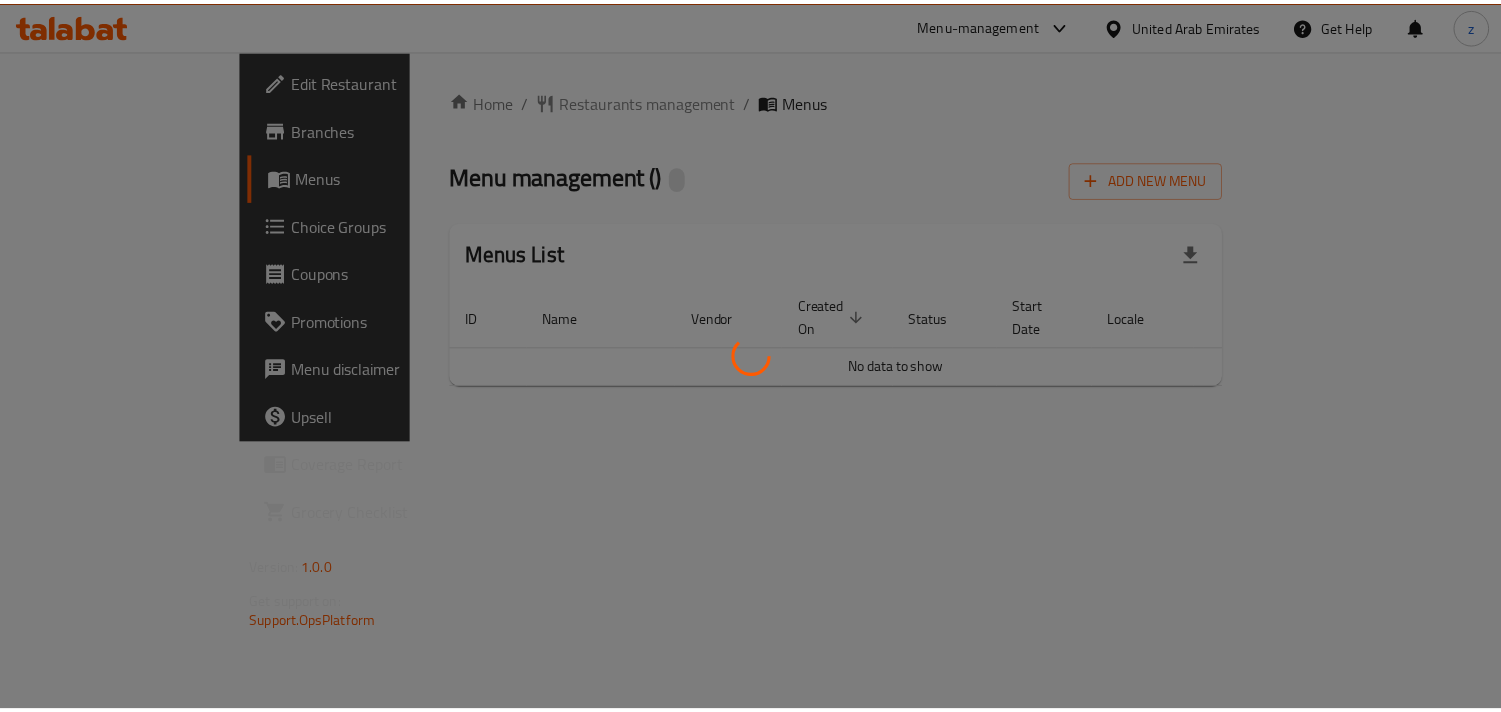 scroll, scrollTop: 0, scrollLeft: 0, axis: both 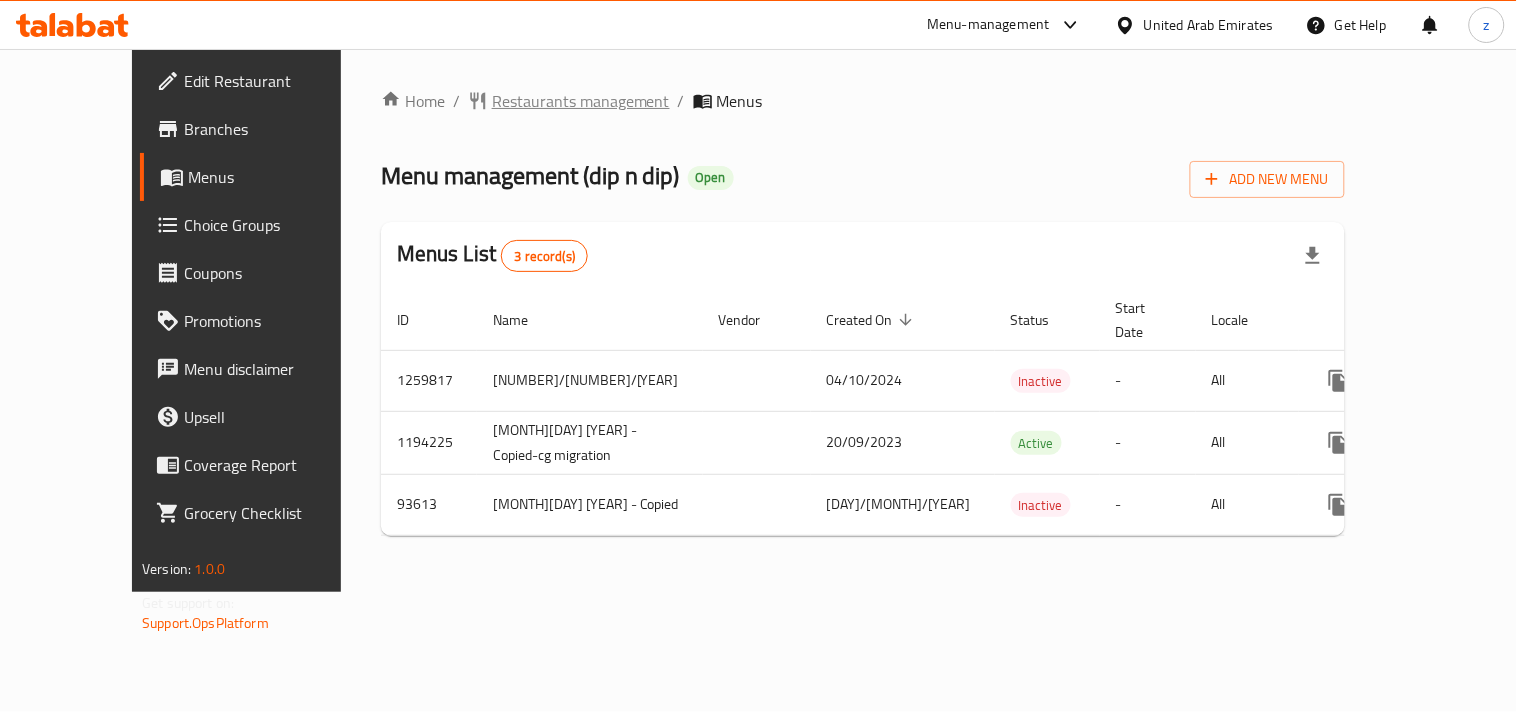 click on "Restaurants management" at bounding box center [581, 101] 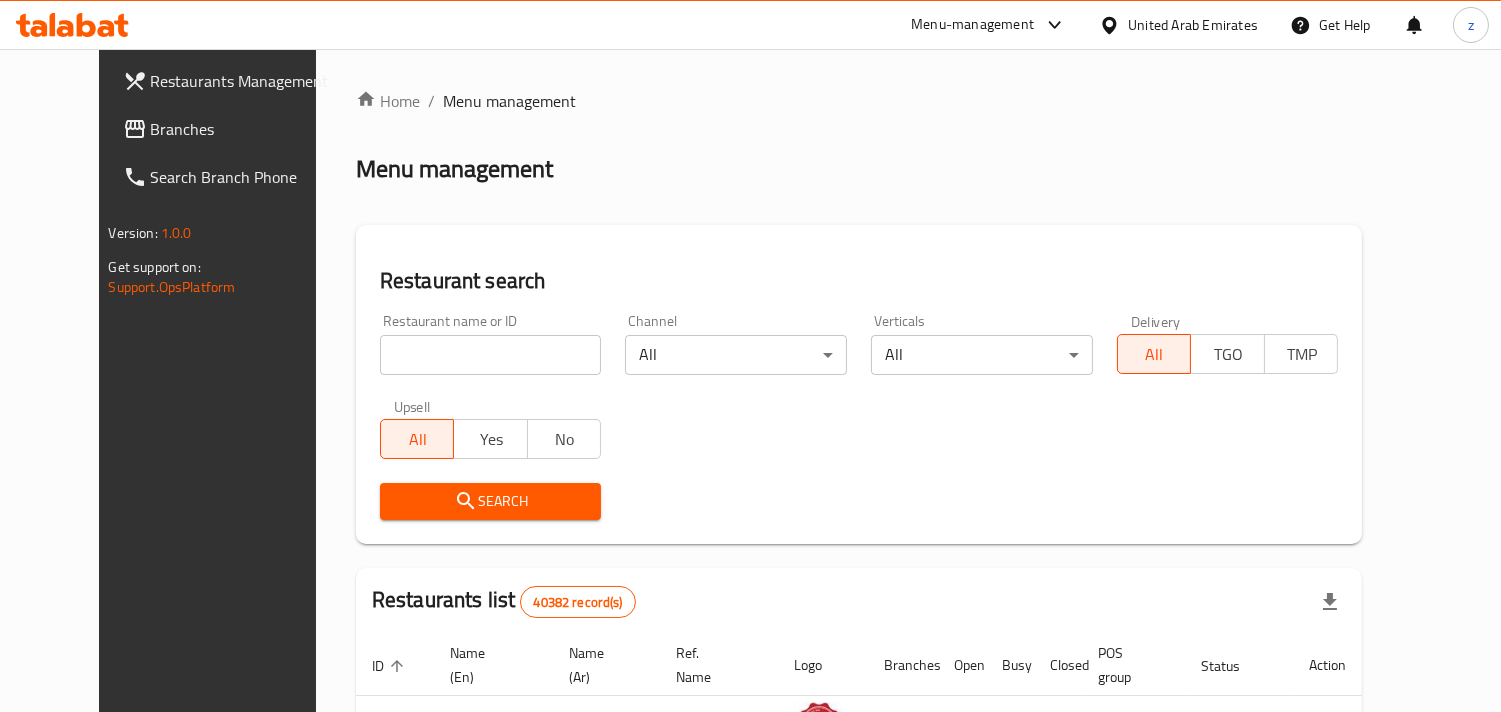 click on "Restaurants Management" at bounding box center [228, 81] 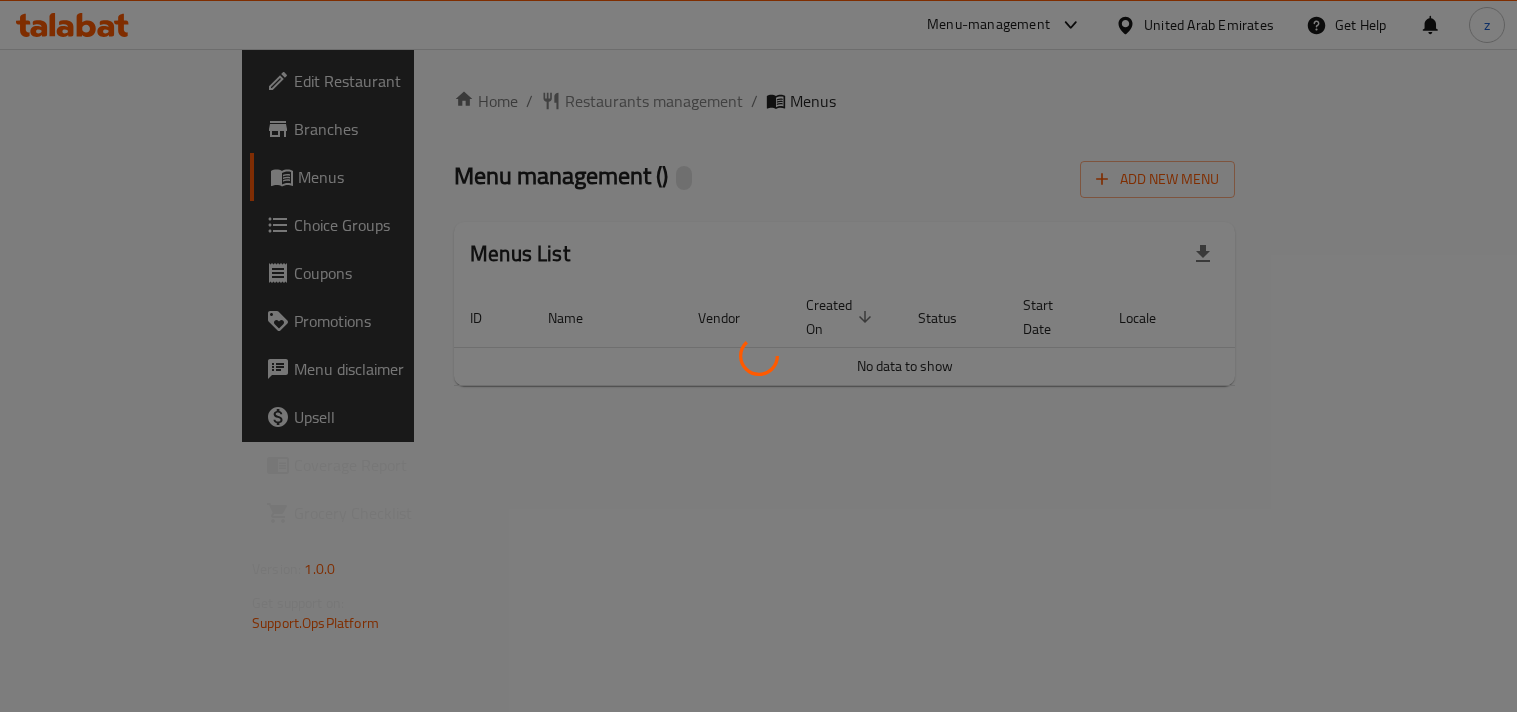 scroll, scrollTop: 0, scrollLeft: 0, axis: both 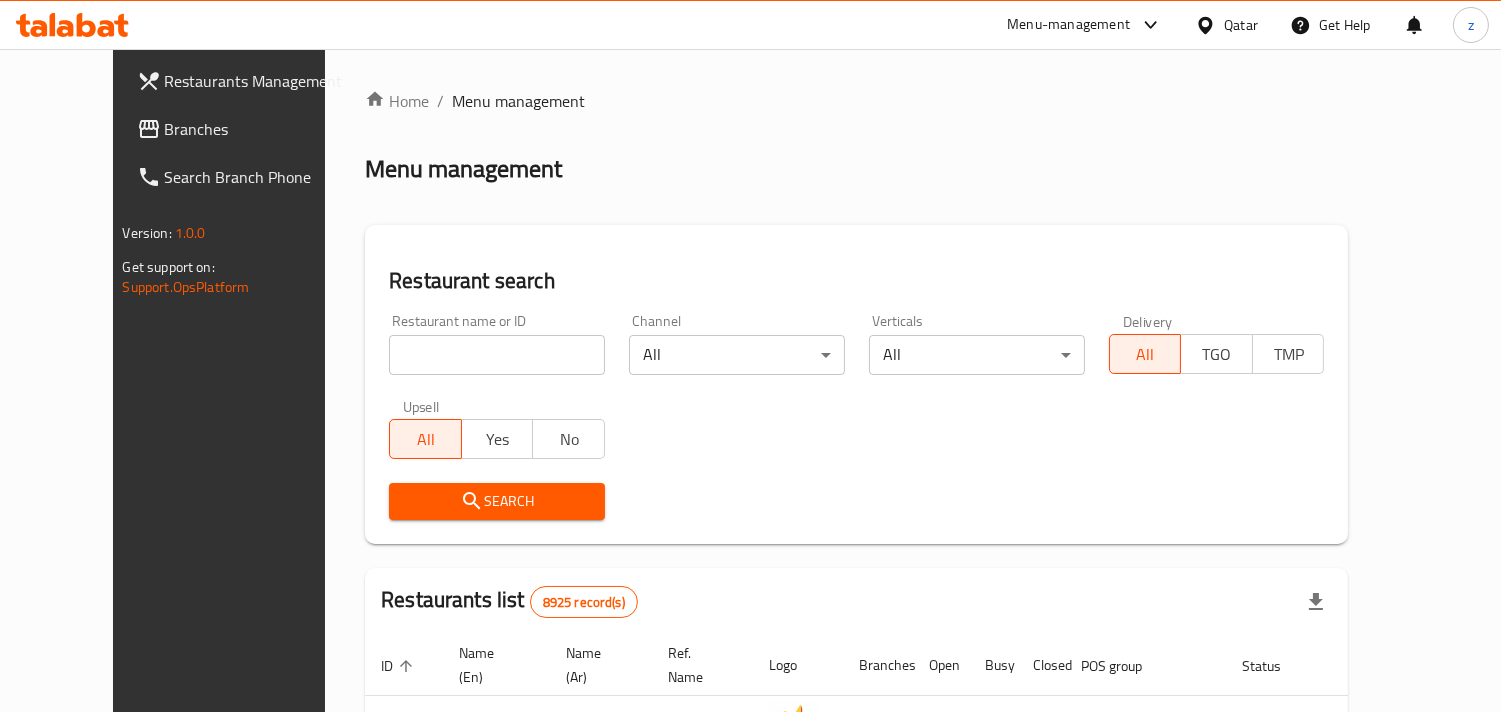 click on "Branches" at bounding box center (256, 129) 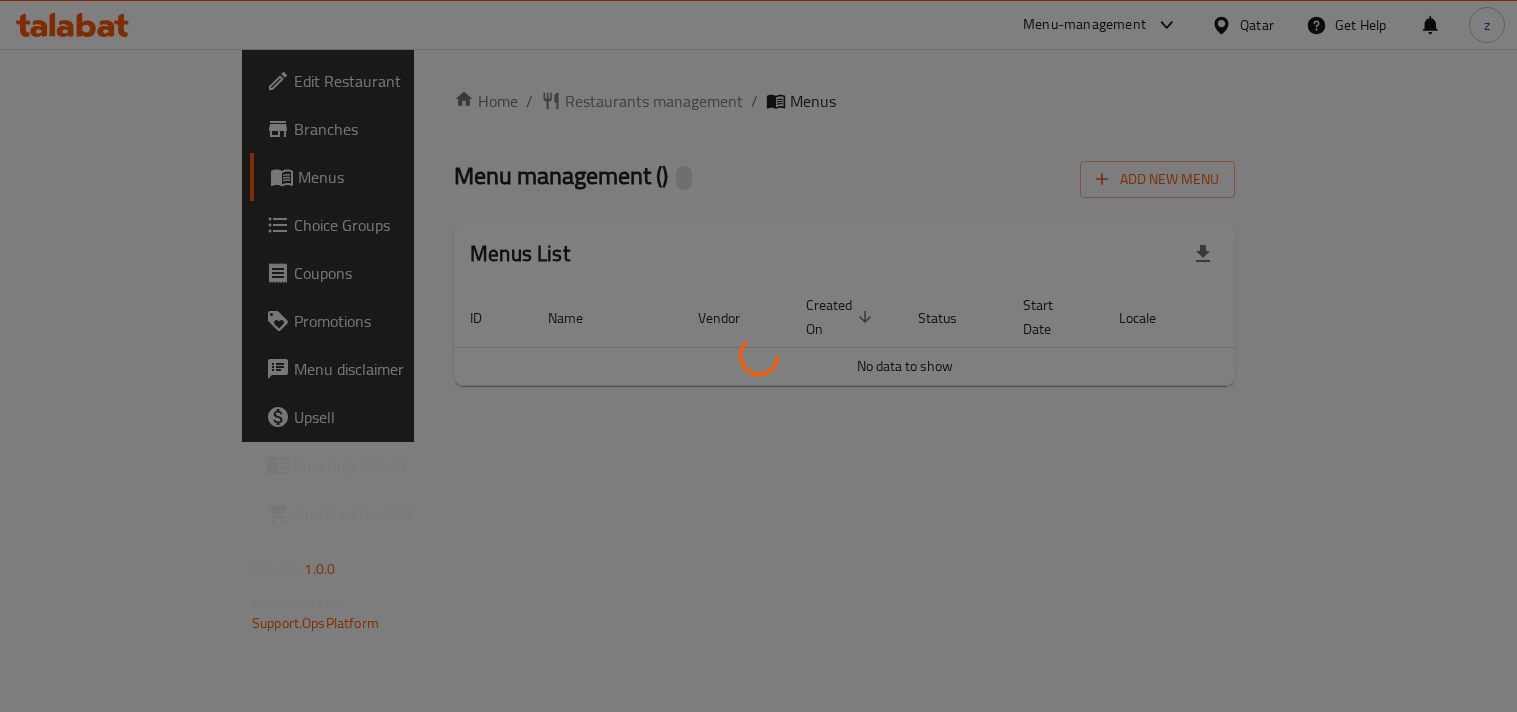 scroll, scrollTop: 0, scrollLeft: 0, axis: both 